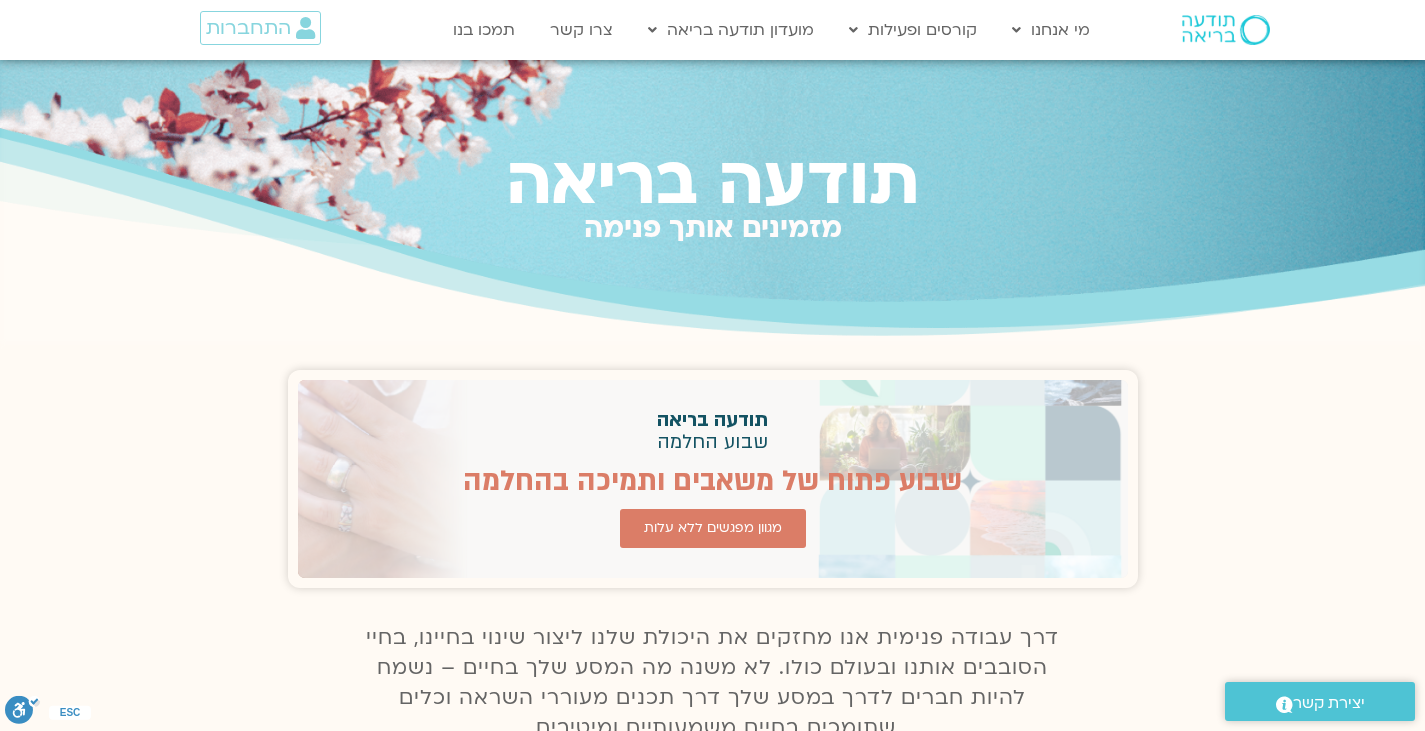 scroll, scrollTop: 0, scrollLeft: 0, axis: both 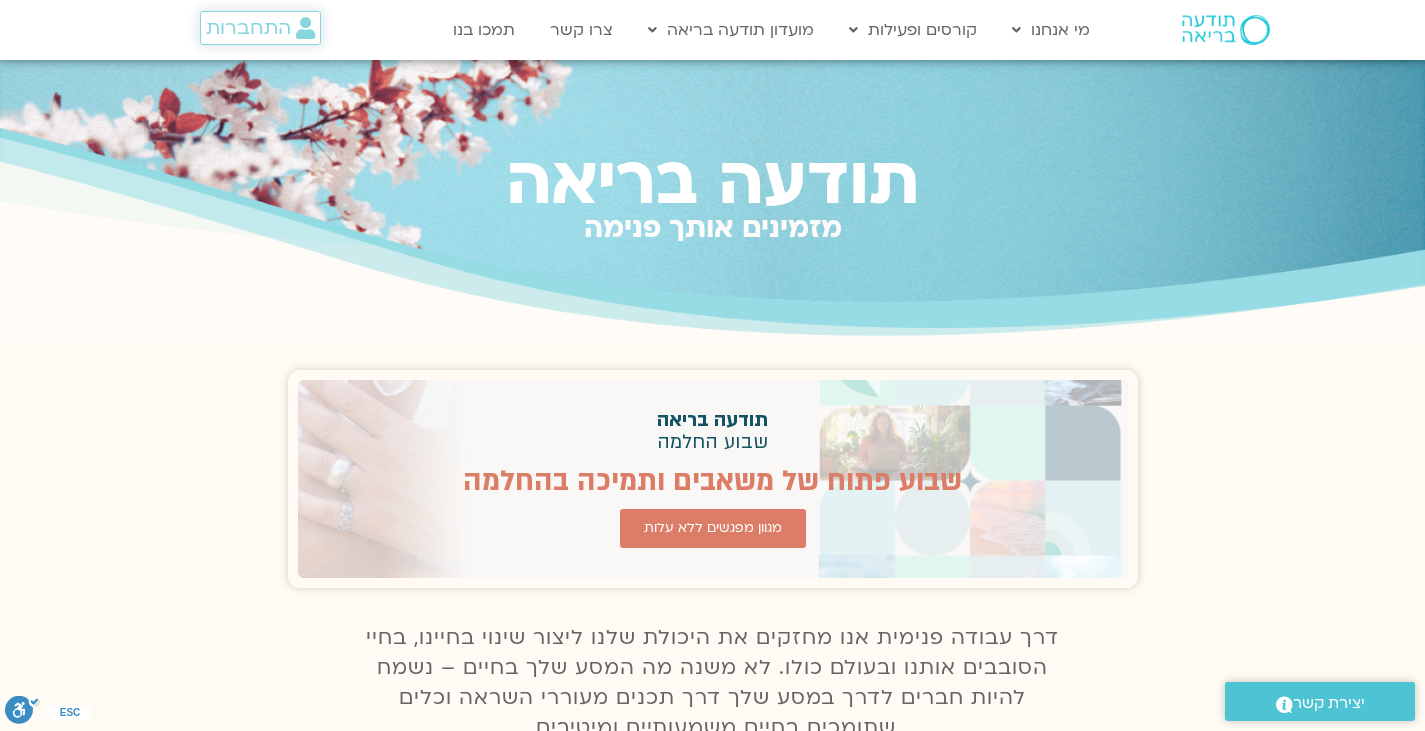 click on "התחברות" at bounding box center [248, 28] 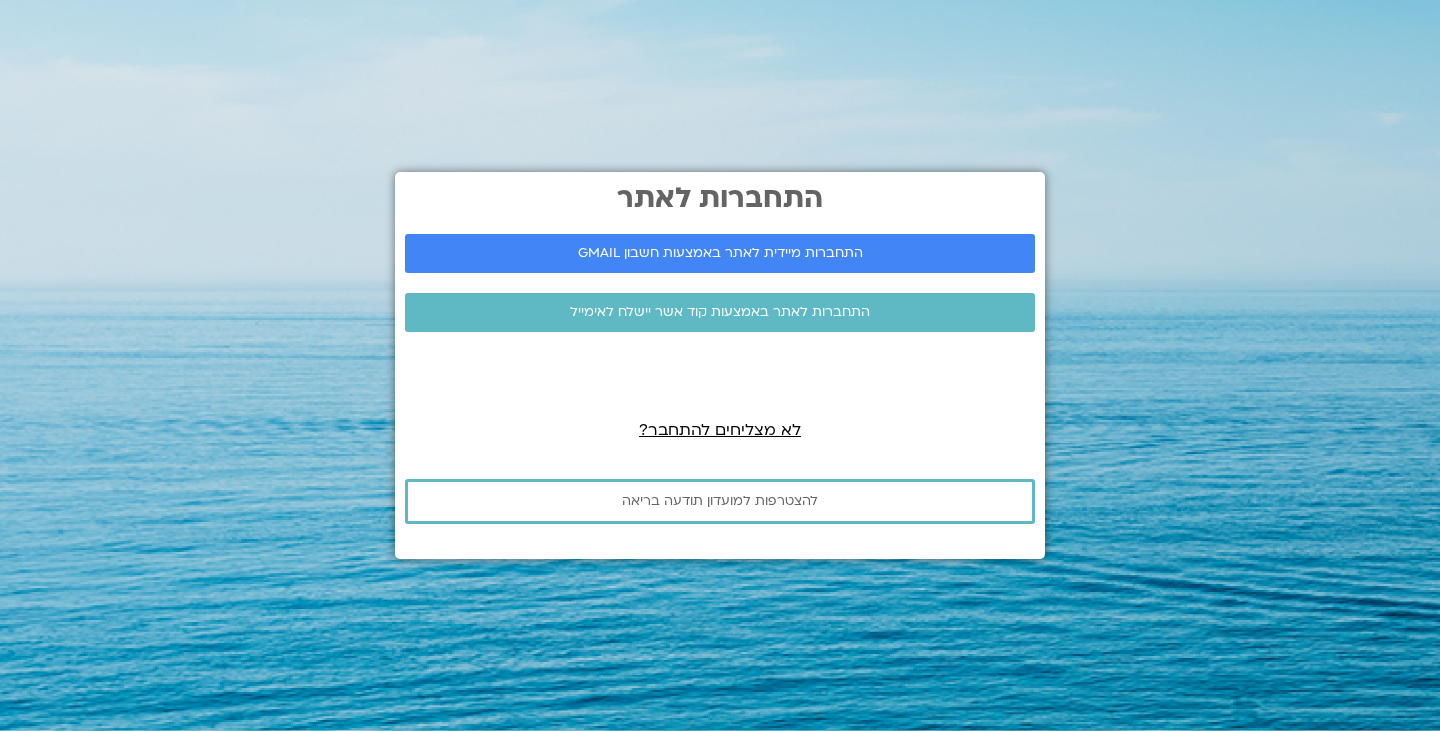 scroll, scrollTop: 0, scrollLeft: 0, axis: both 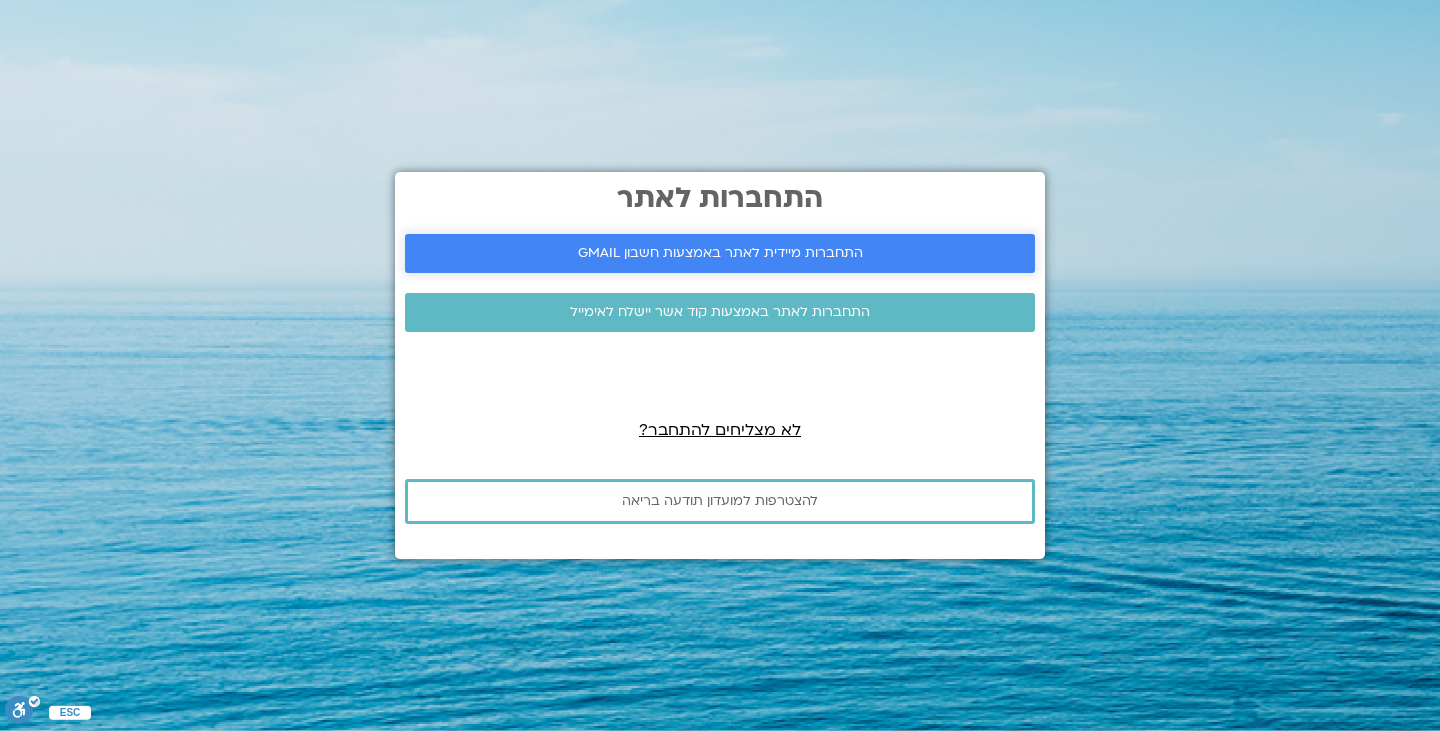 click on "התחברות מיידית לאתר באמצעות חשבון GMAIL" at bounding box center [720, 253] 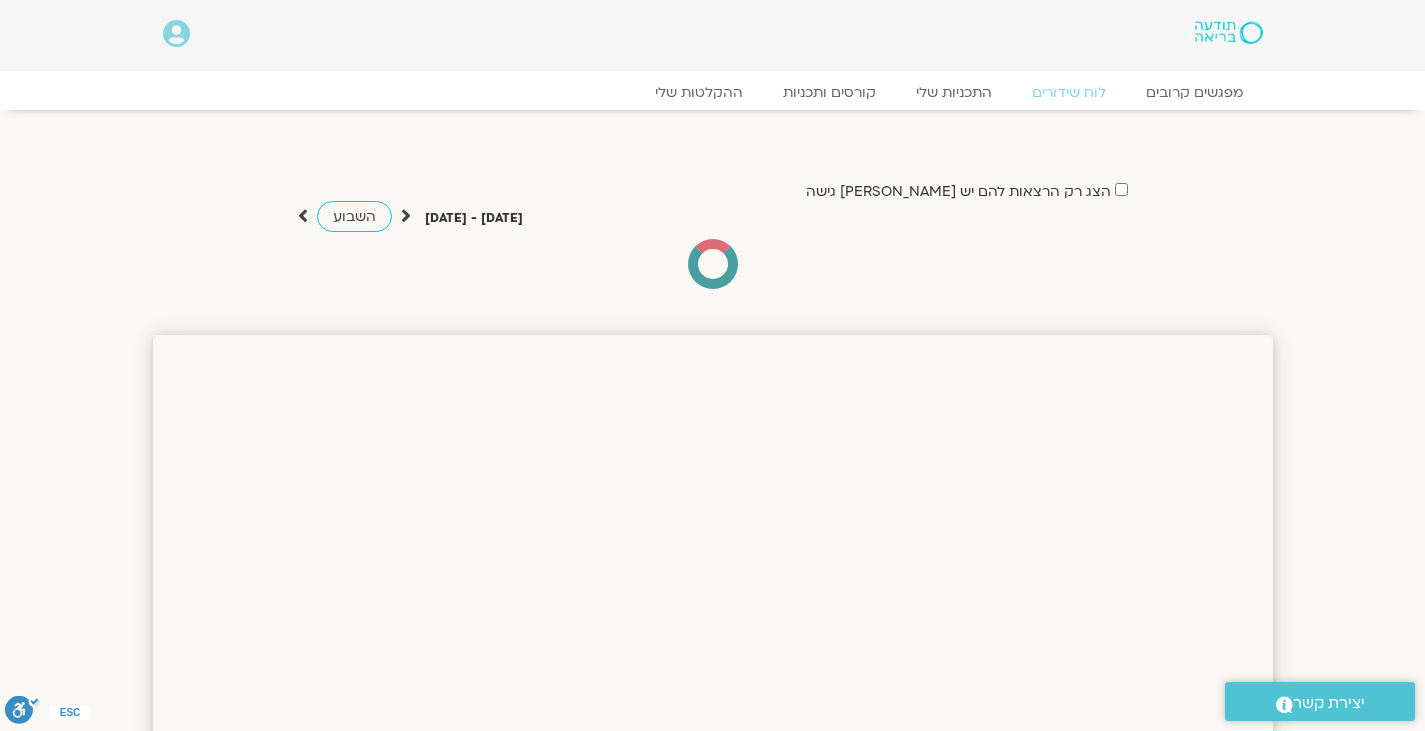 scroll, scrollTop: 0, scrollLeft: 0, axis: both 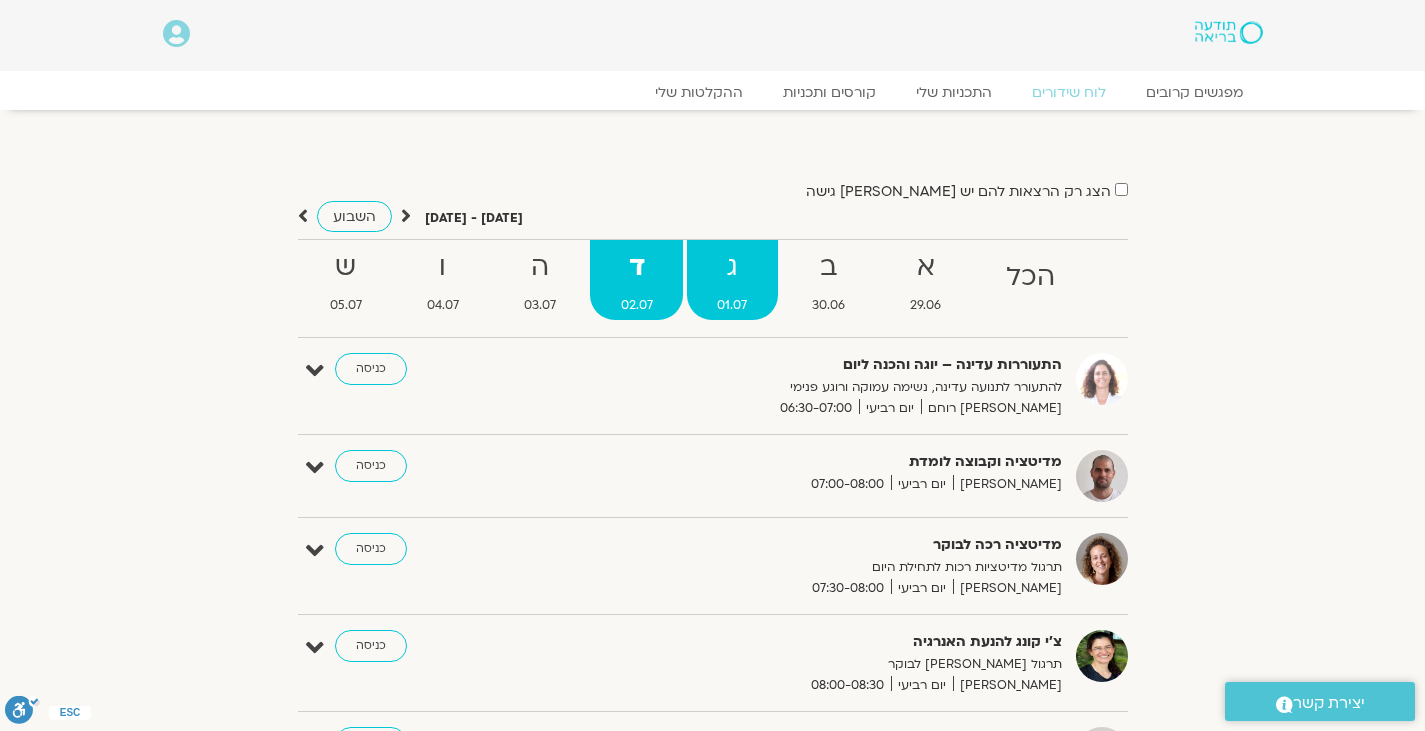 click on "ג" at bounding box center [732, 267] 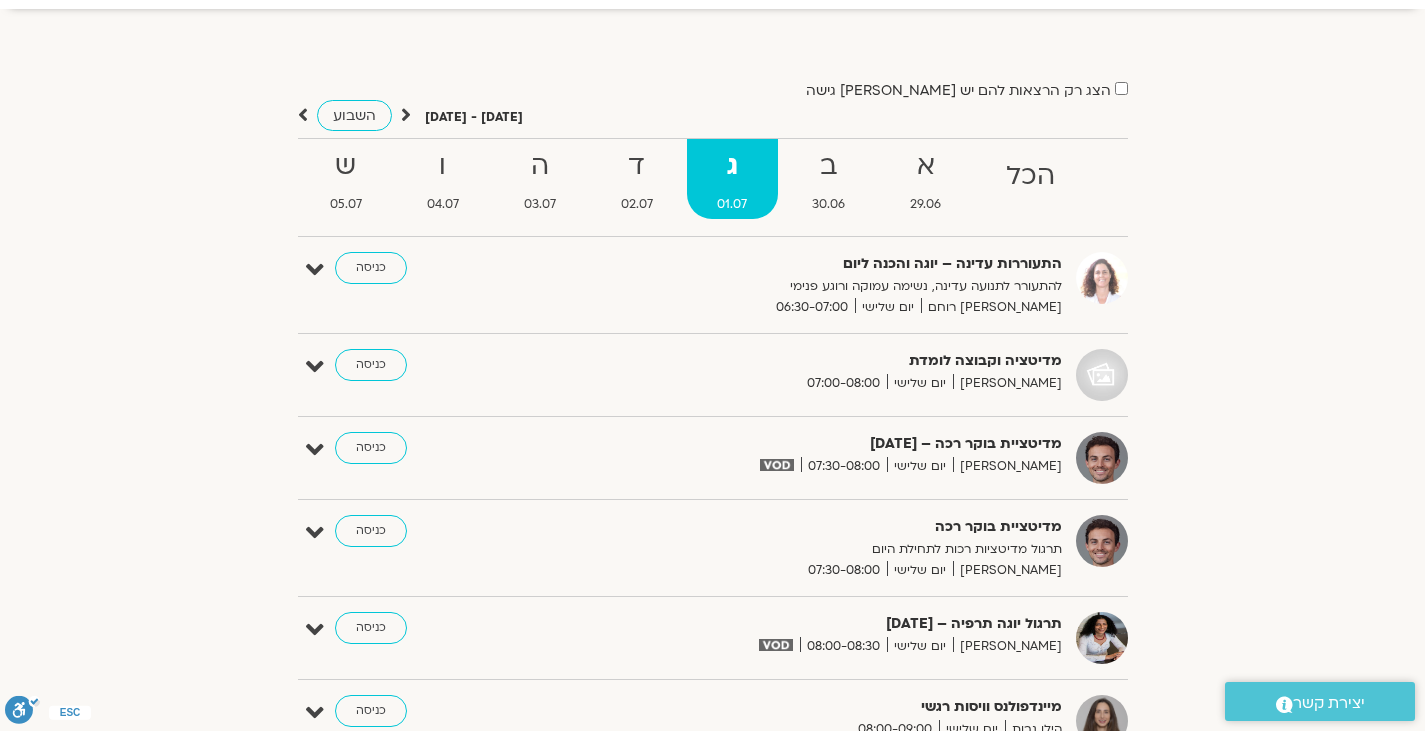 scroll, scrollTop: 111, scrollLeft: 0, axis: vertical 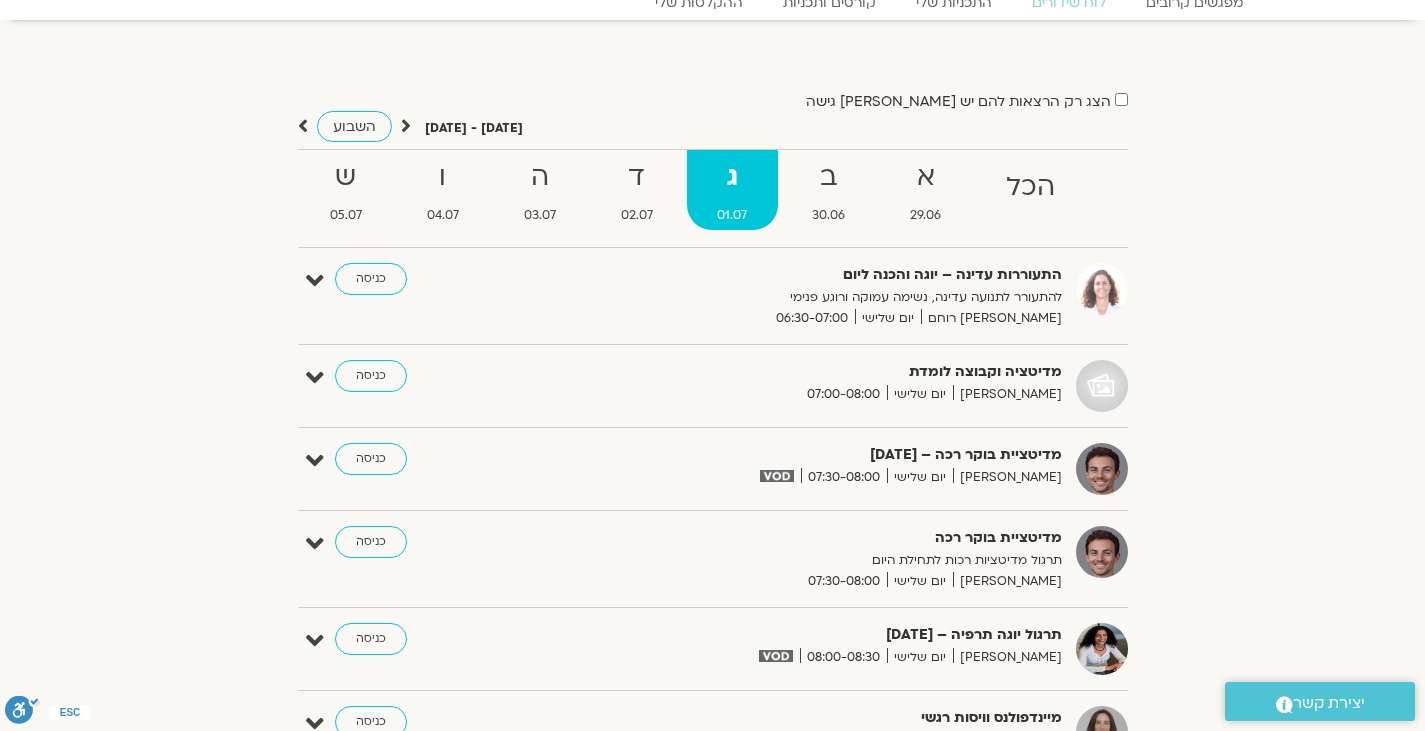 click on "כניסה" at bounding box center (371, 279) 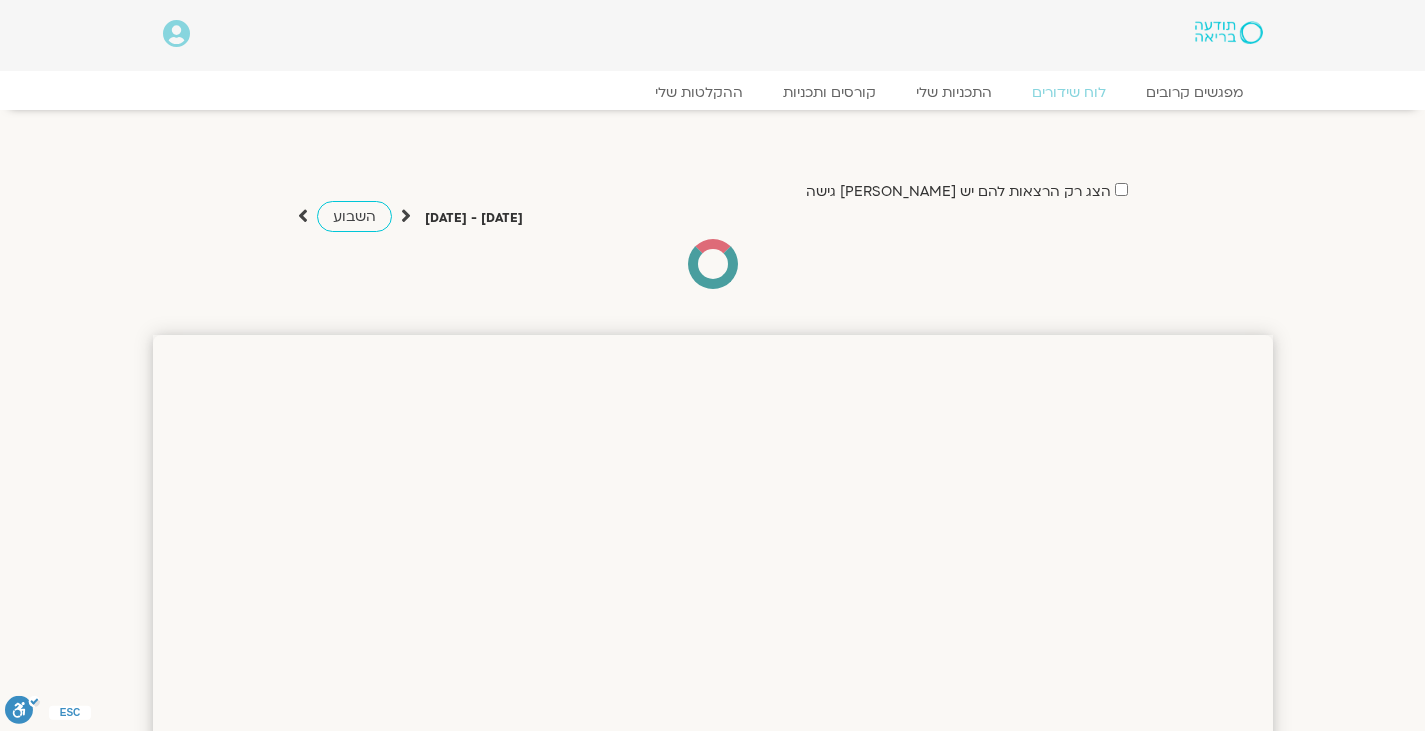 scroll, scrollTop: 73, scrollLeft: 0, axis: vertical 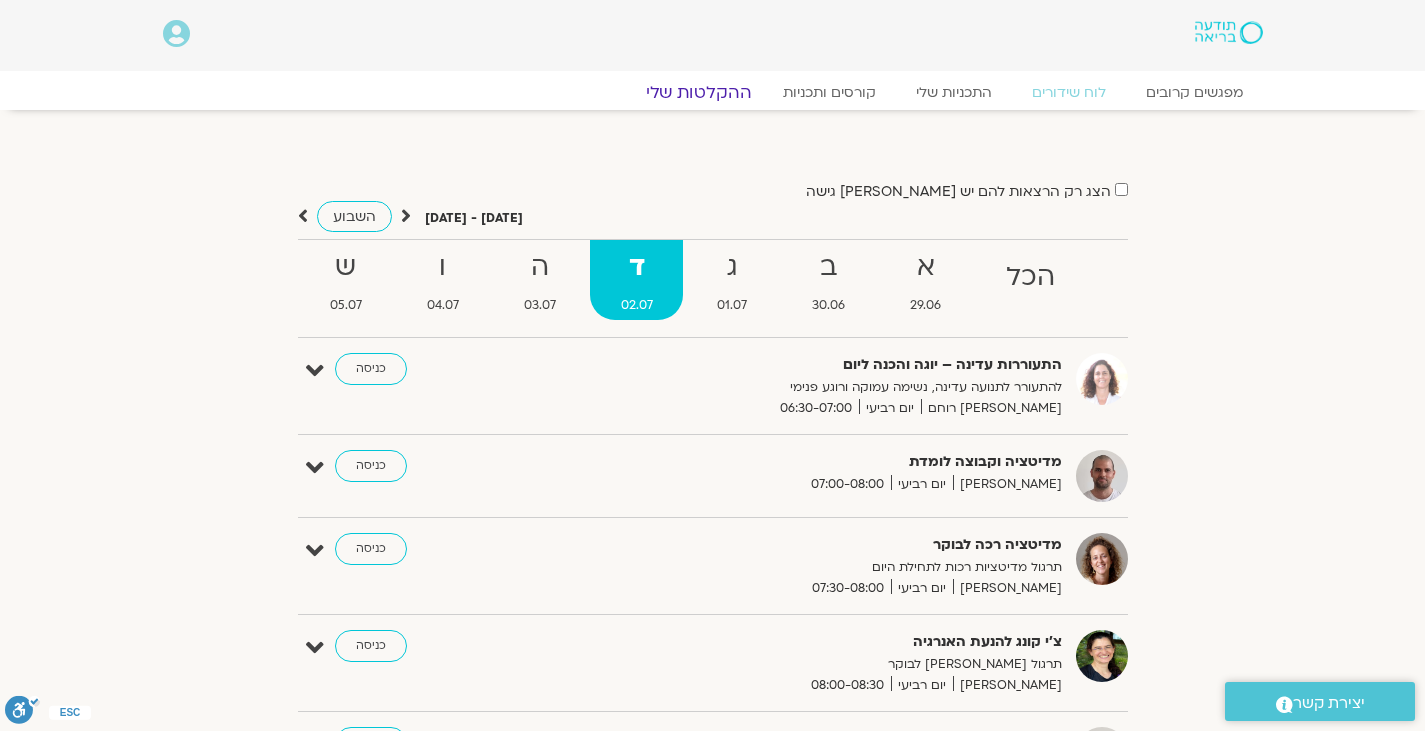 click on "ההקלטות שלי" 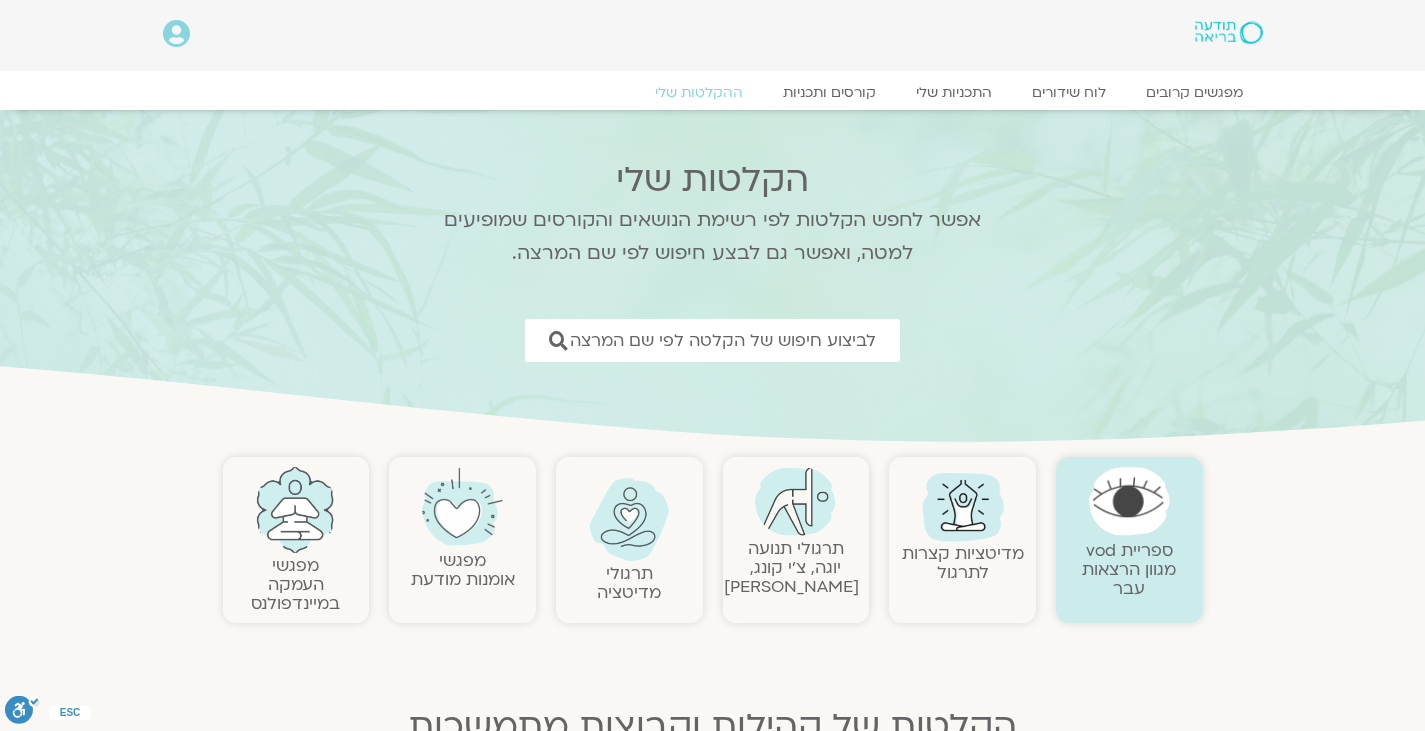 scroll, scrollTop: 0, scrollLeft: 0, axis: both 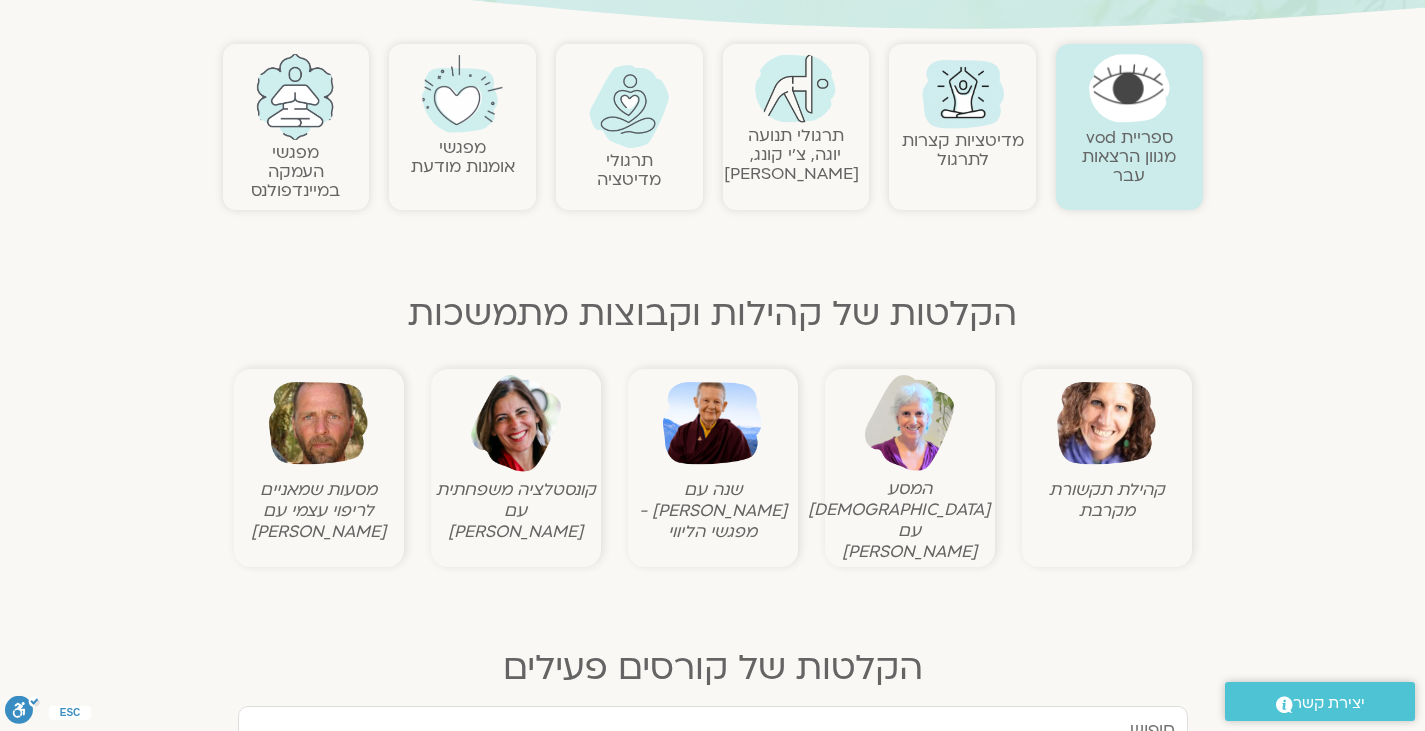 click at bounding box center (795, 88) 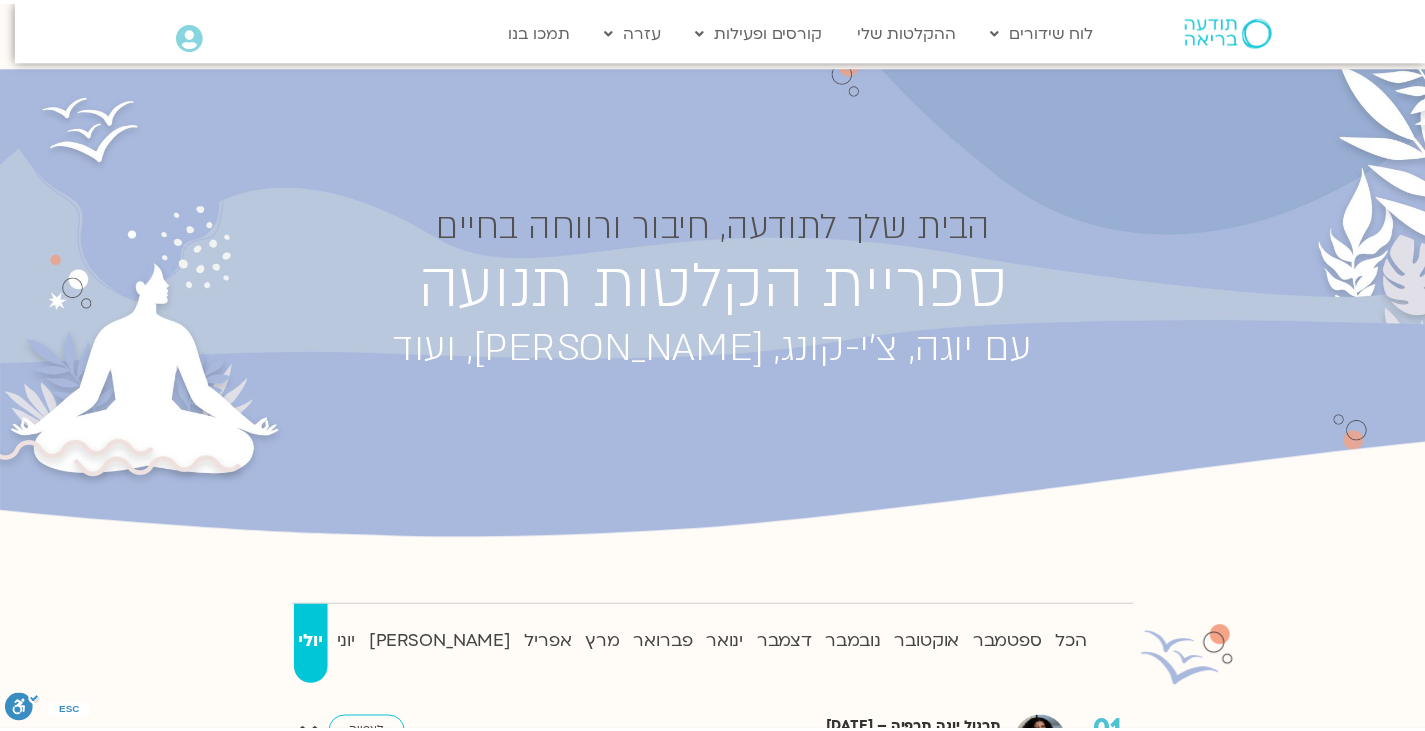 scroll, scrollTop: 0, scrollLeft: 0, axis: both 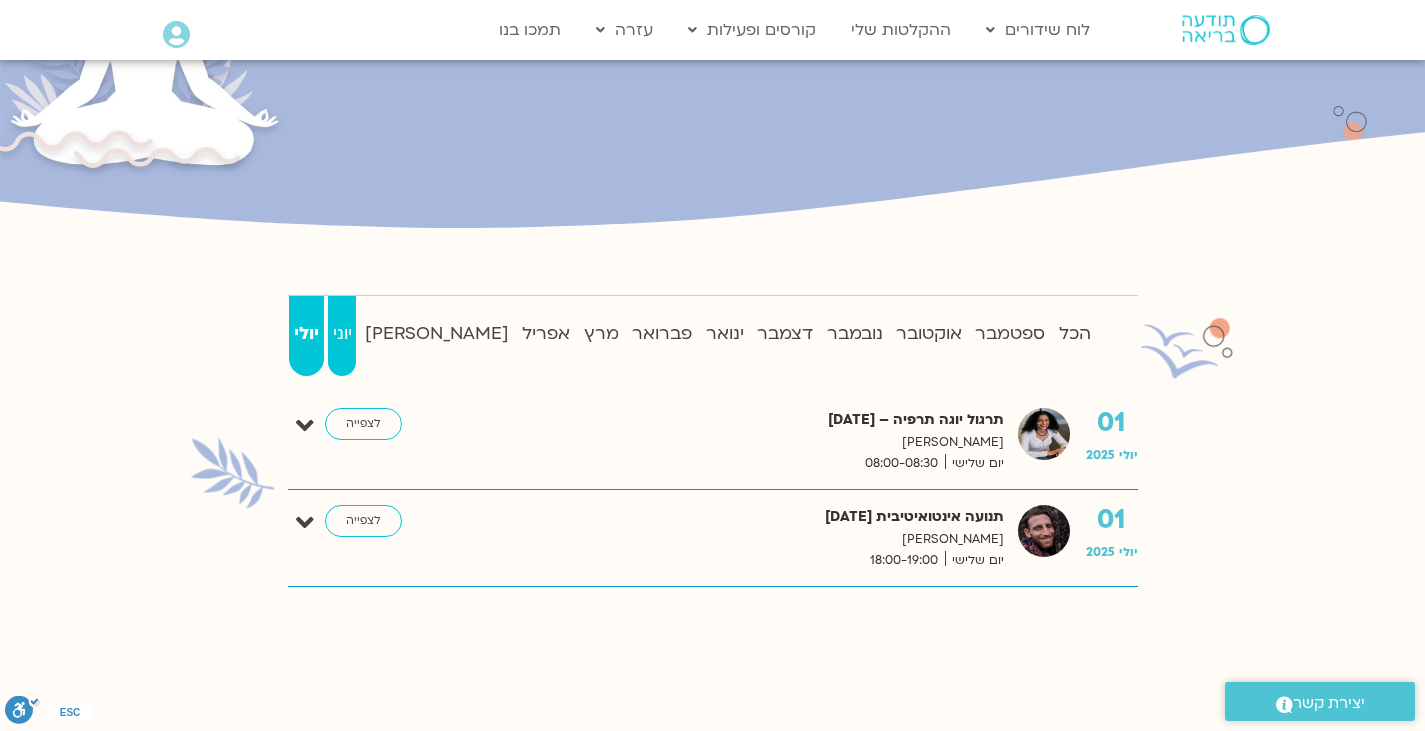 click on "יוני" at bounding box center [342, 334] 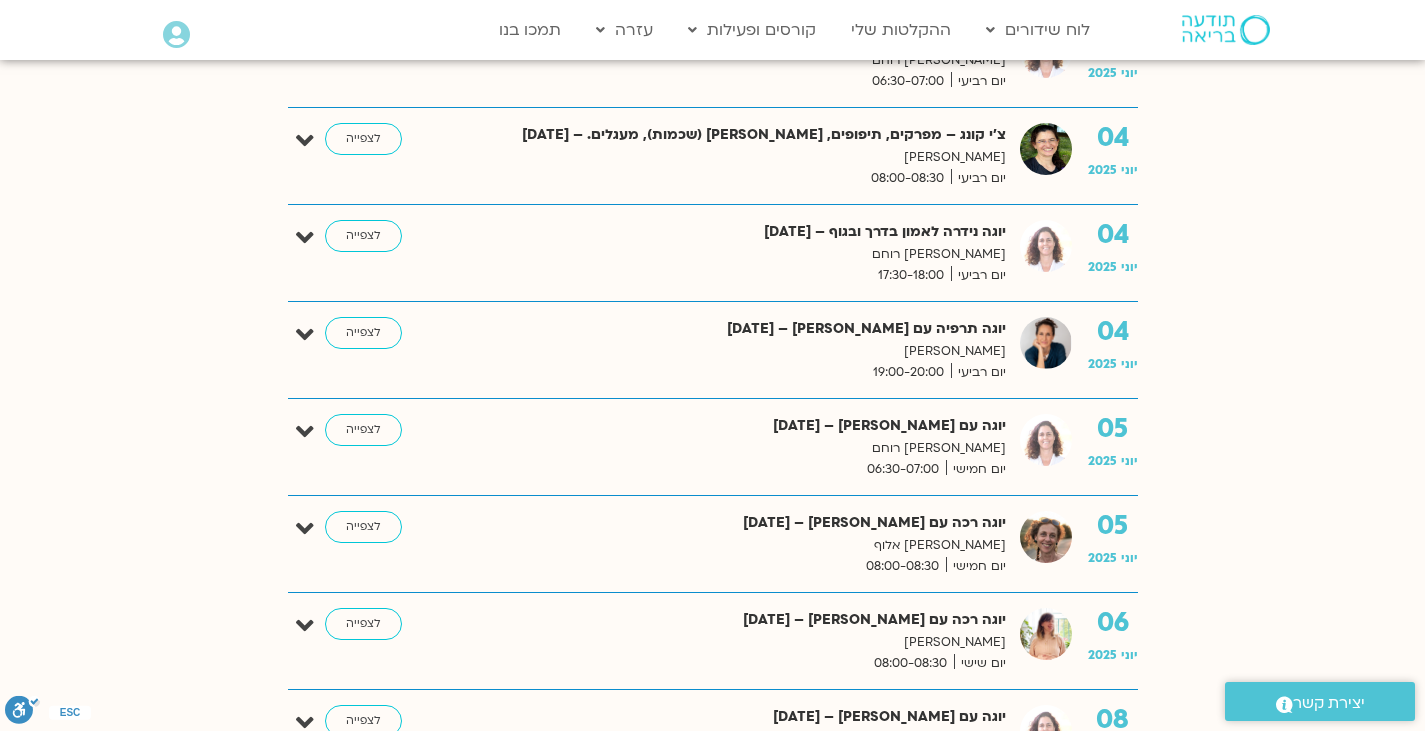scroll, scrollTop: 1197, scrollLeft: 0, axis: vertical 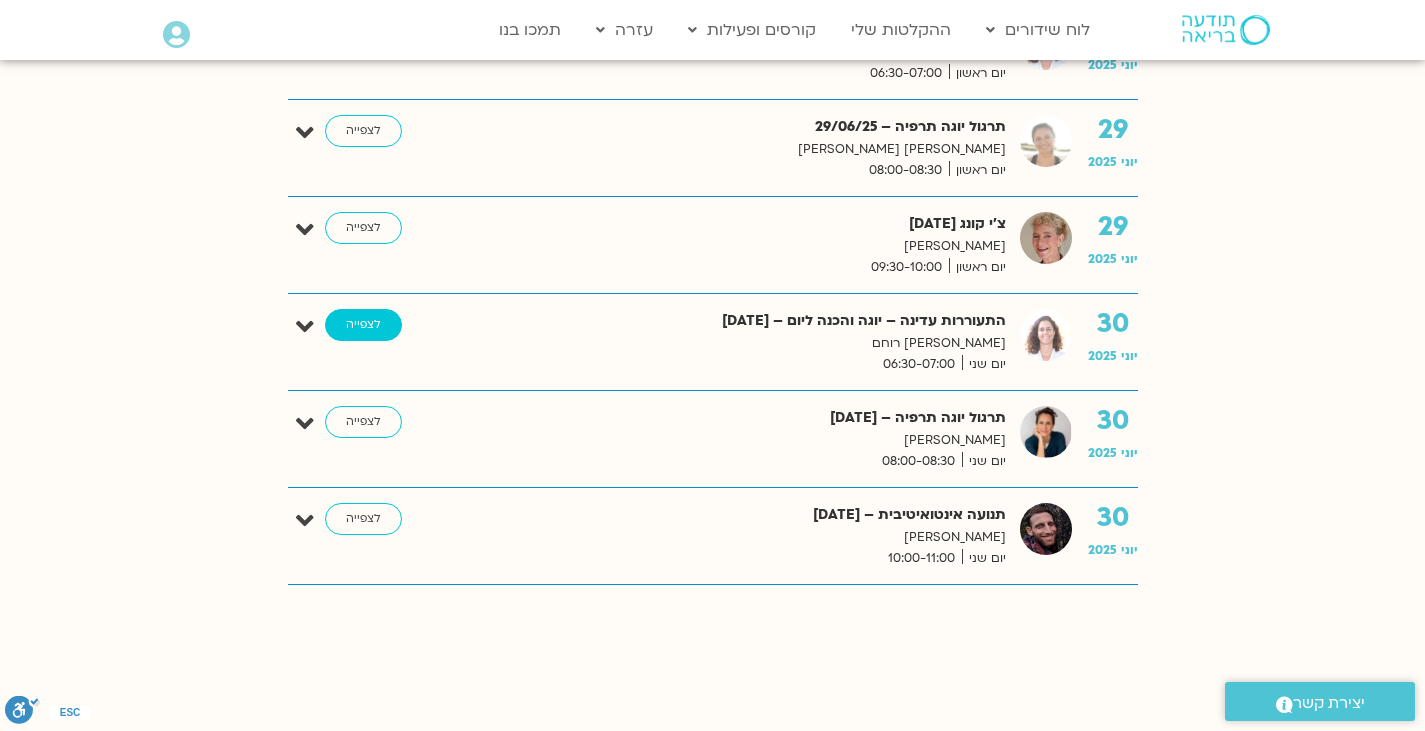 click on "לצפייה" at bounding box center (363, 325) 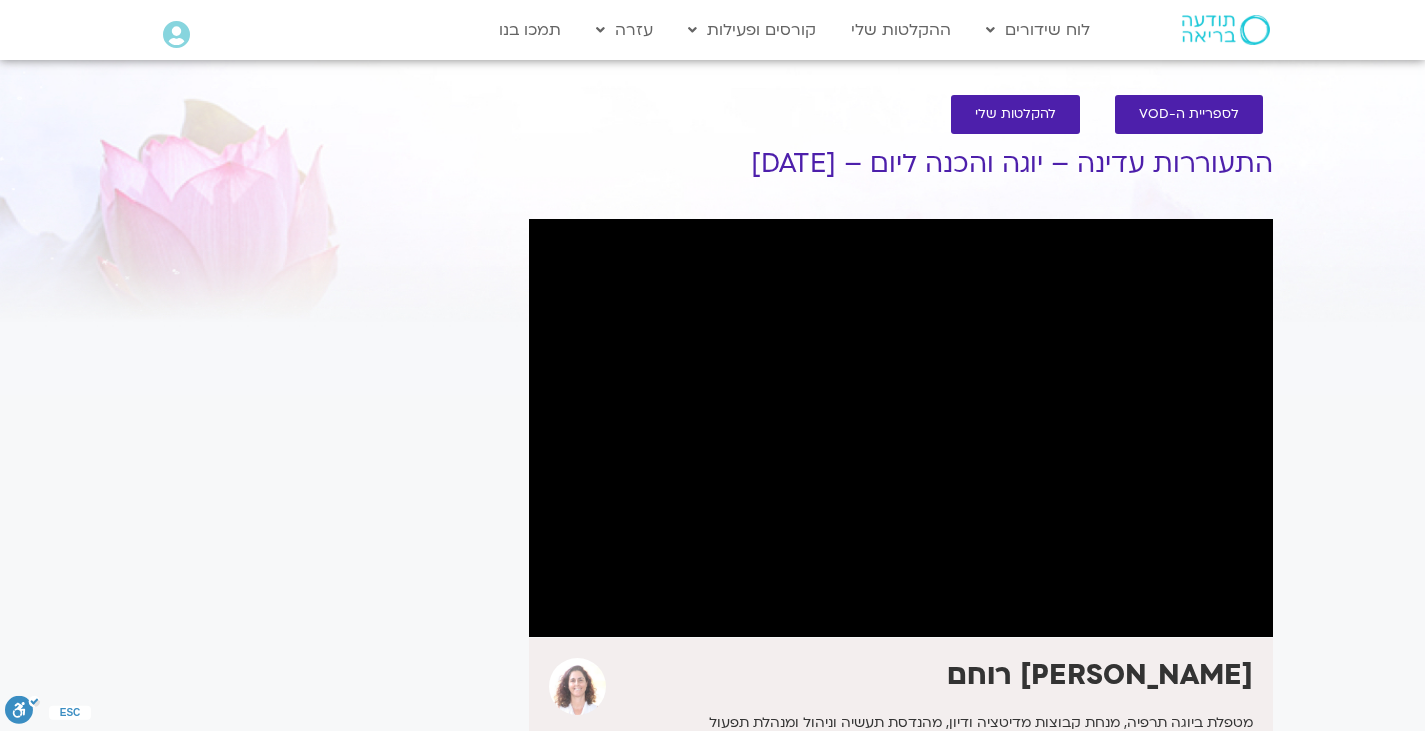 scroll, scrollTop: 0, scrollLeft: 0, axis: both 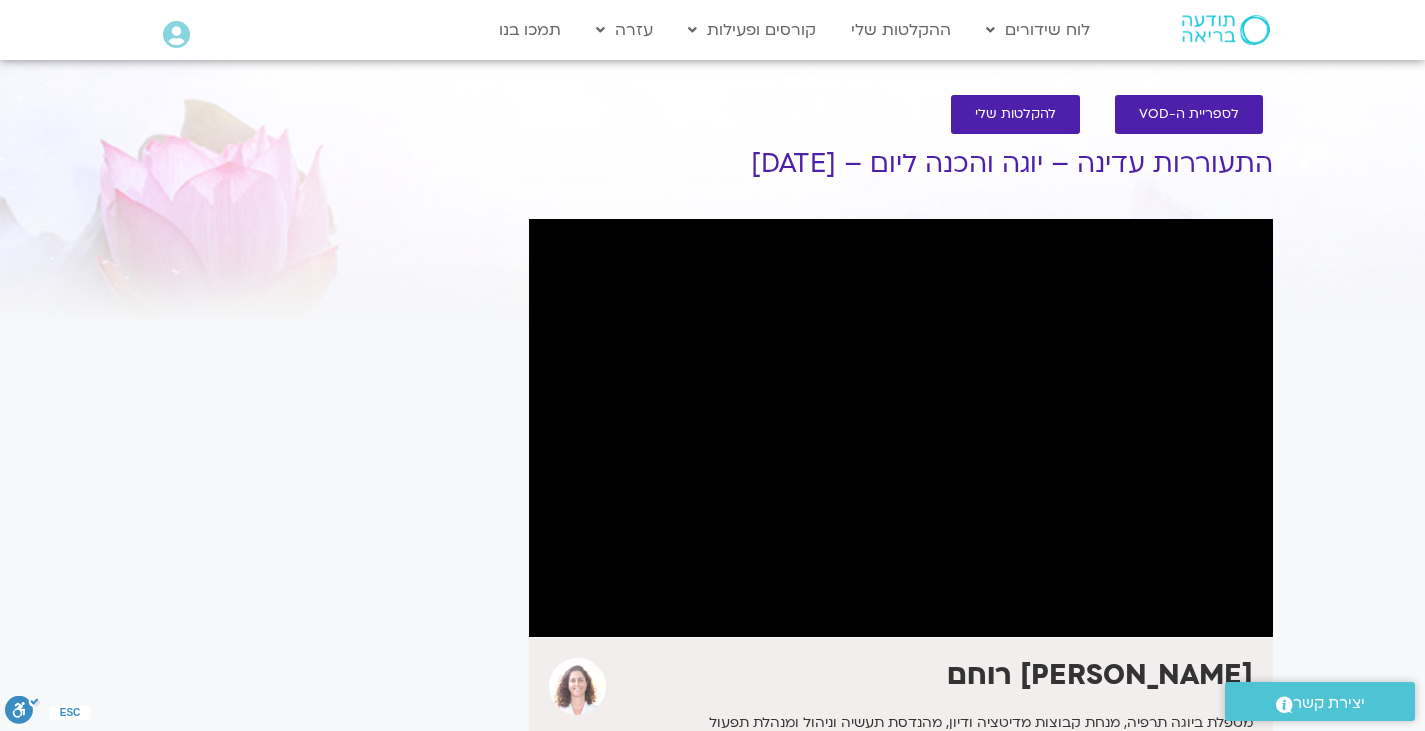 click on "It seems we can't find what you're looking for.
It seems we can't find what you're looking for." at bounding box center [331, 530] 